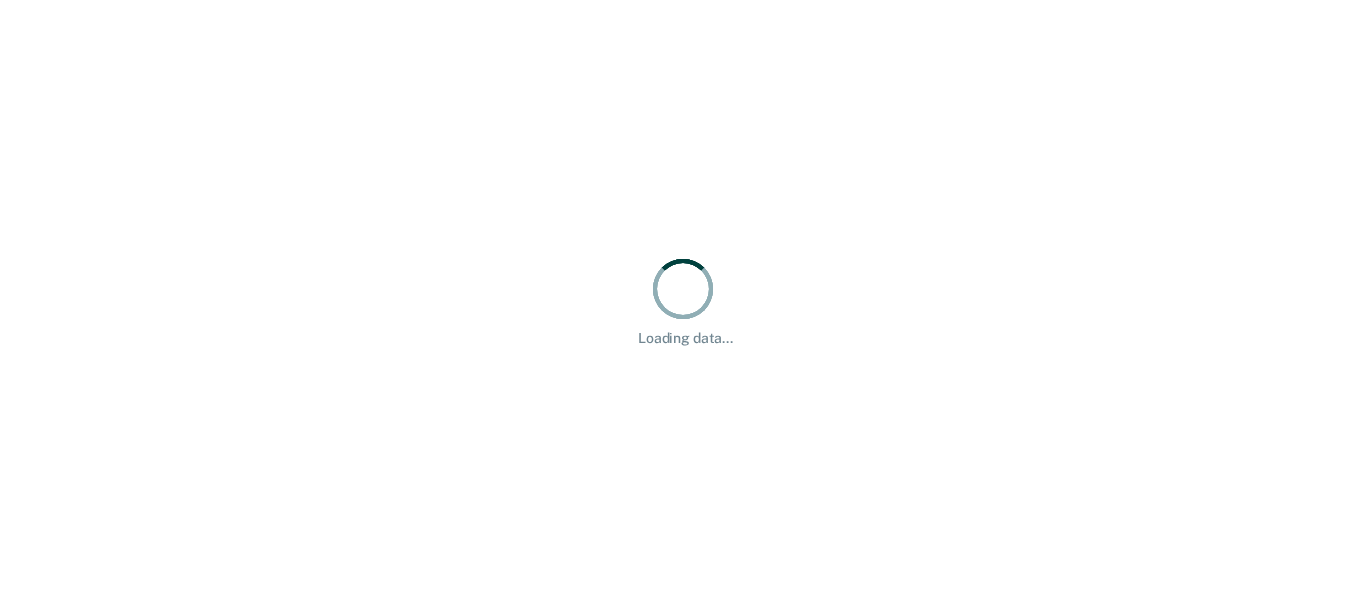 scroll, scrollTop: 0, scrollLeft: 0, axis: both 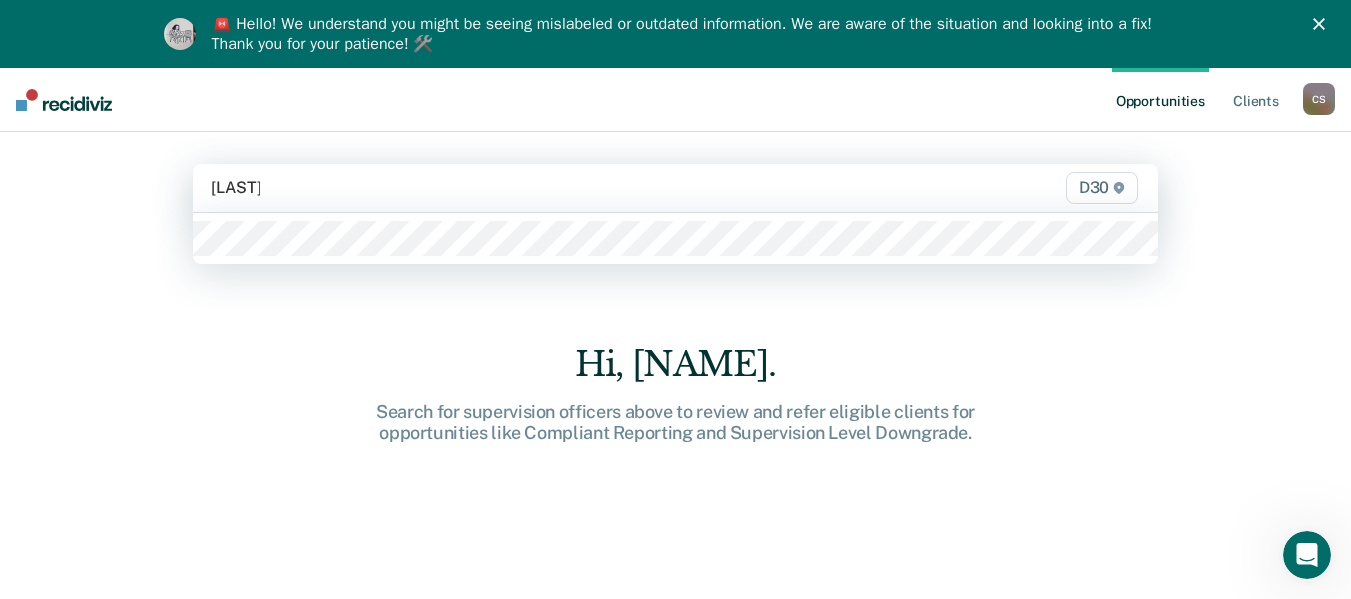 type on "[LAST]" 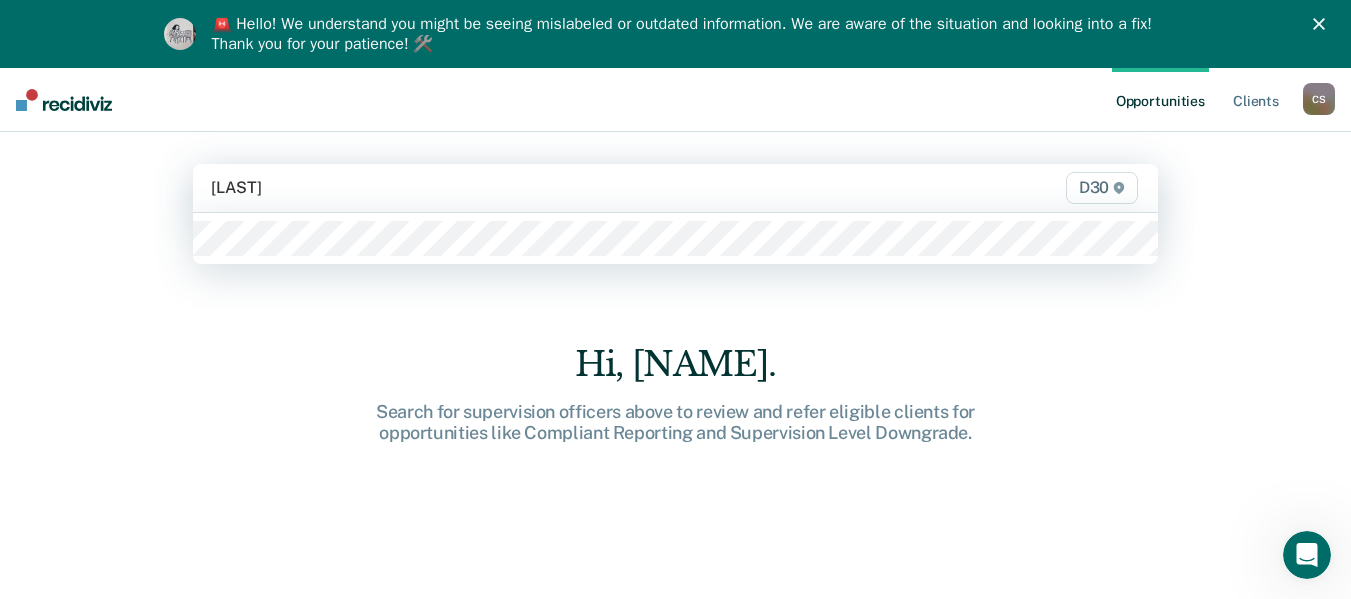 type 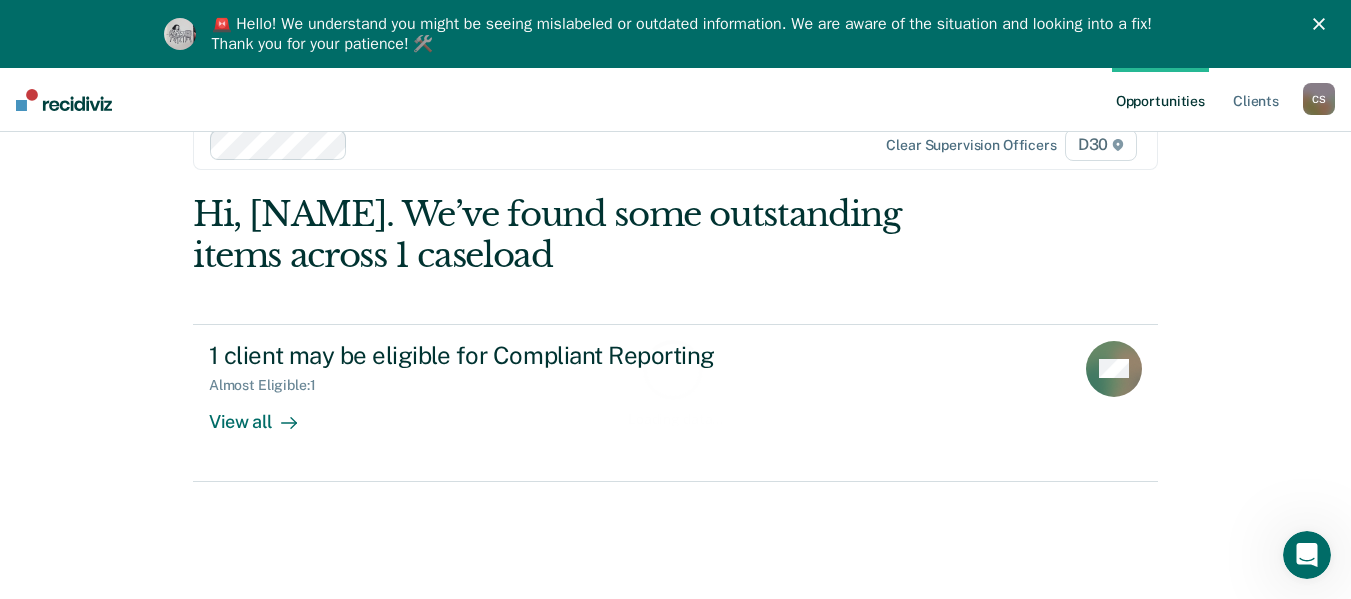 scroll, scrollTop: 68, scrollLeft: 0, axis: vertical 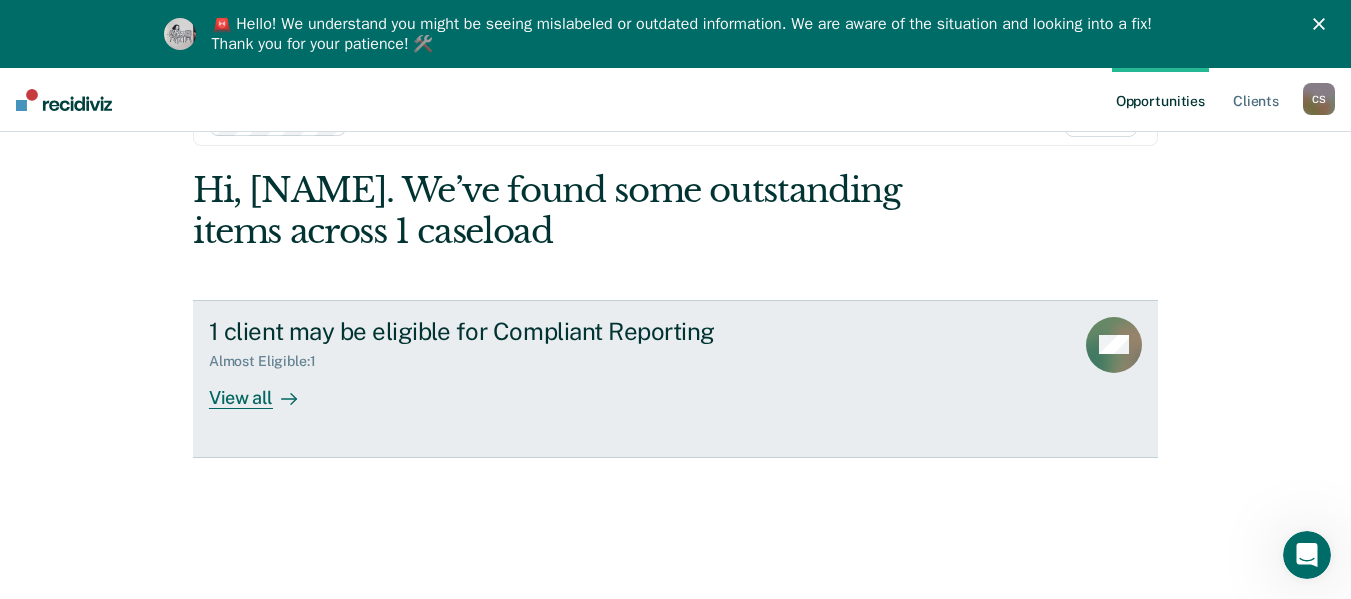 click on "1 client may be eligible for Compliant Reporting Almost Eligible :  1 View all   CM" at bounding box center (675, 379) 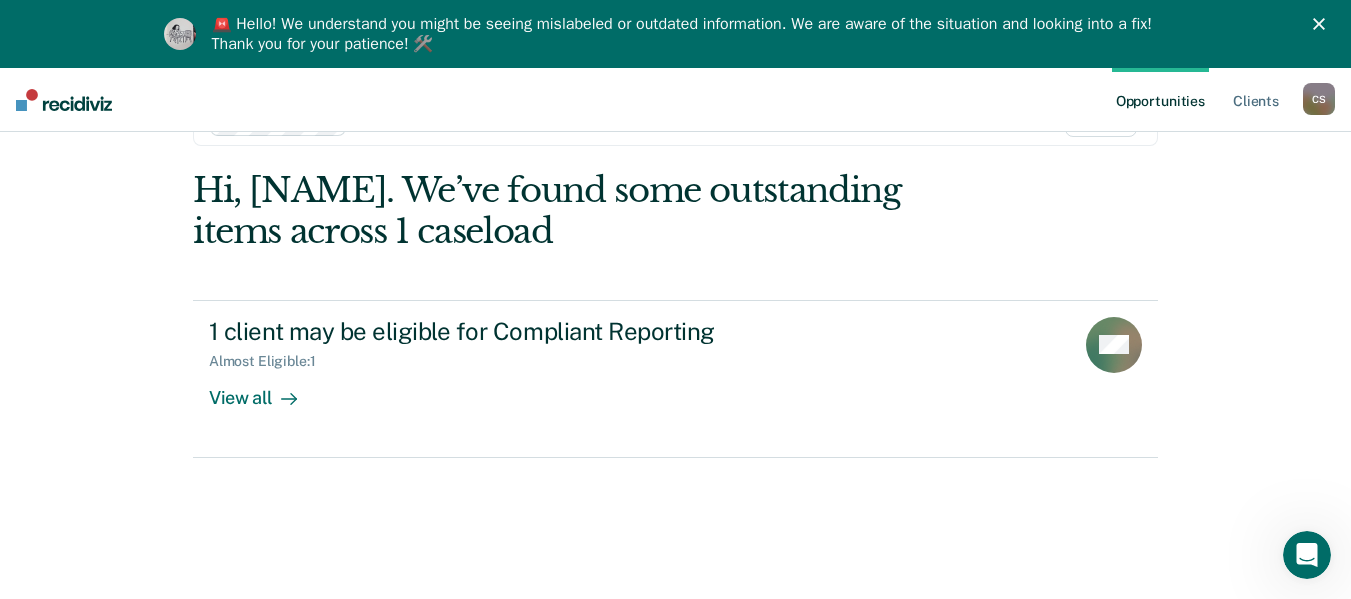 scroll, scrollTop: 0, scrollLeft: 0, axis: both 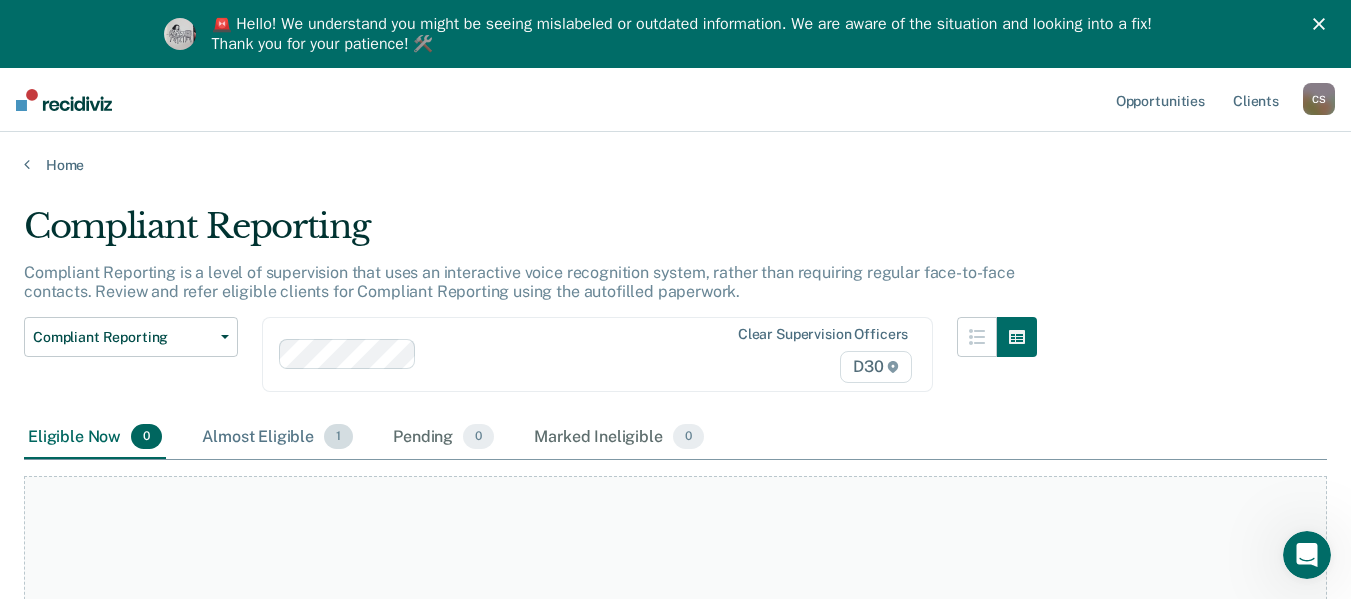 click on "Almost Eligible 1" at bounding box center [277, 438] 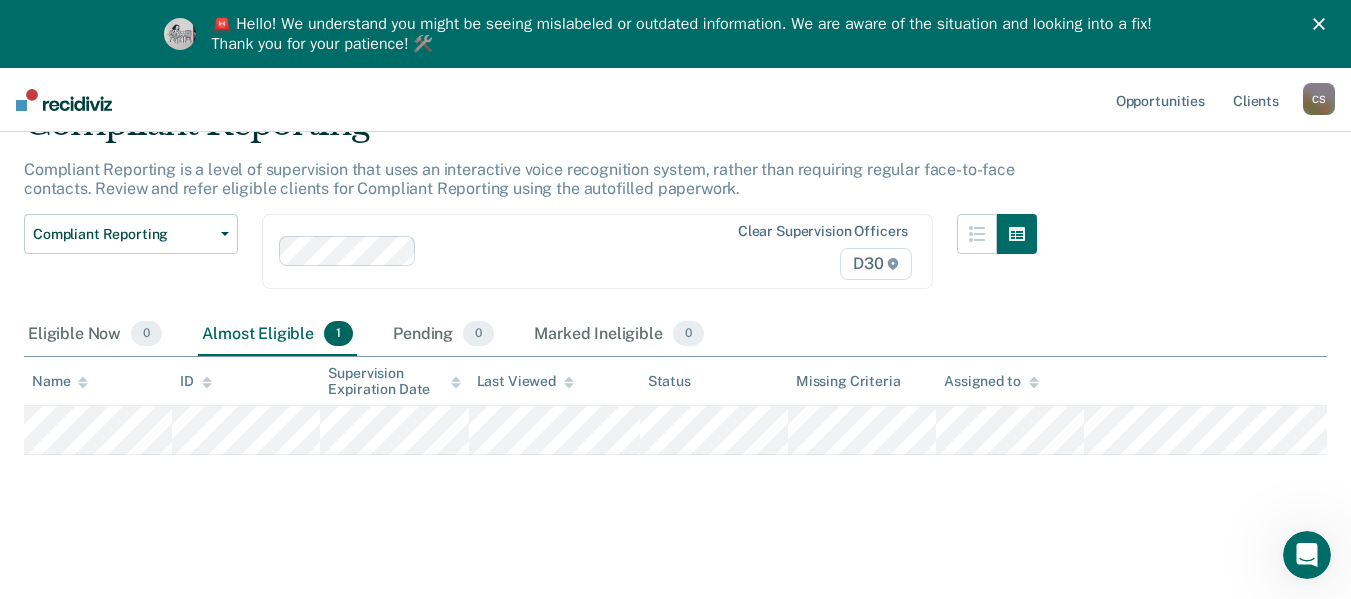 scroll, scrollTop: 131, scrollLeft: 0, axis: vertical 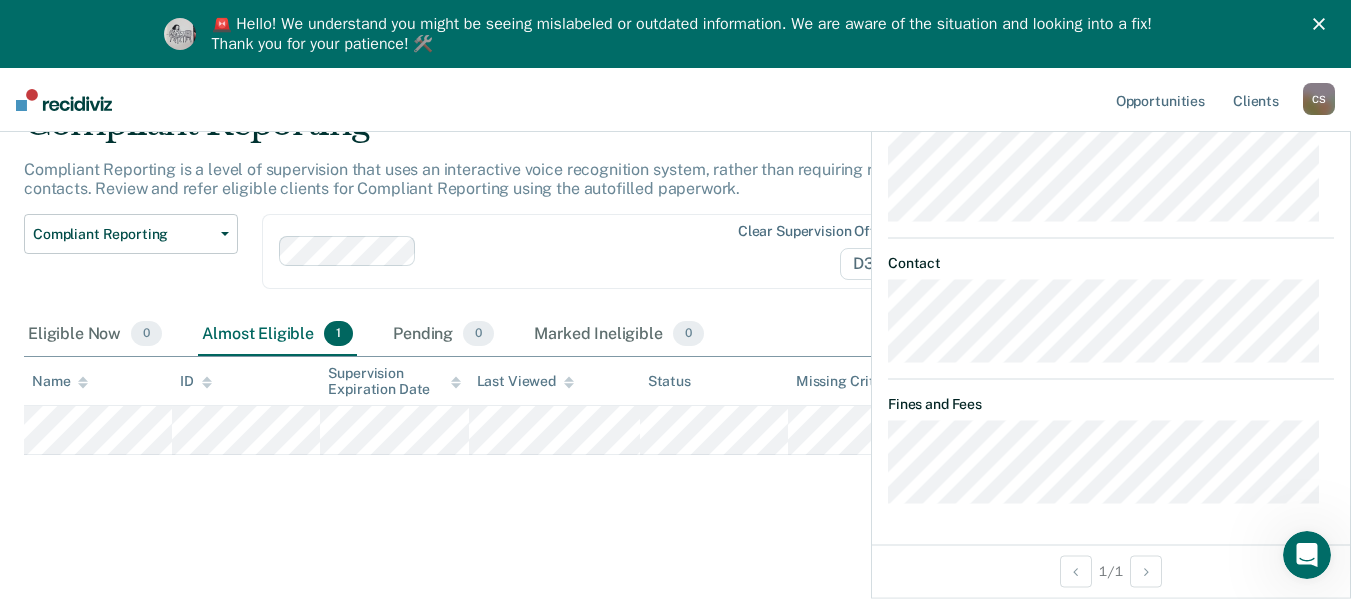 click on "Compliant Reporting   Compliant Reporting is a level of supervision that uses an interactive voice recognition system, rather than requiring regular face-to-face contacts. Review and refer eligible clients for Compliant Reporting using the autofilled paperwork. Compliant Reporting Compliant Reporting Supervision Level Downgrade Suspension of Direct Supervision Clear   supervision officers D30   Eligible Now 0 Almost Eligible 1 Pending 0 Marked Ineligible 0
To pick up a draggable item, press the space bar.
While dragging, use the arrow keys to move the item.
Press space again to drop the item in its new position, or press escape to cancel.
Name ID Supervision Expiration Date Last Viewed Status Missing Criteria Assigned to [NAME]" at bounding box center [675, 332] 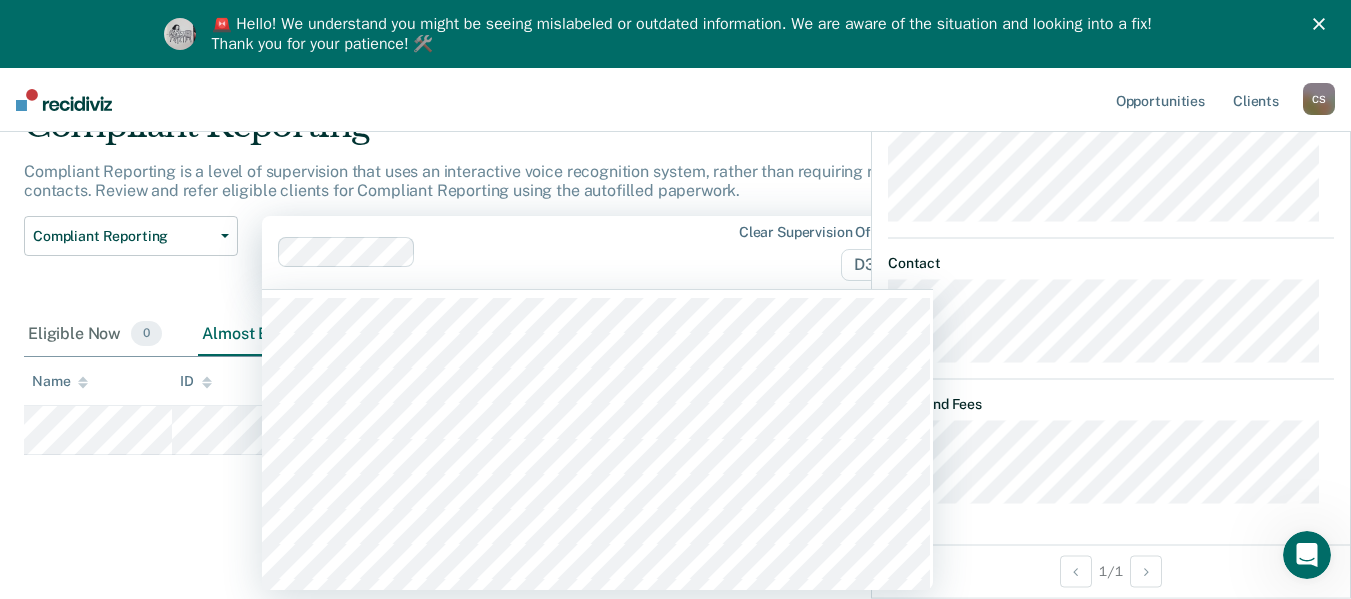 click at bounding box center [573, 252] 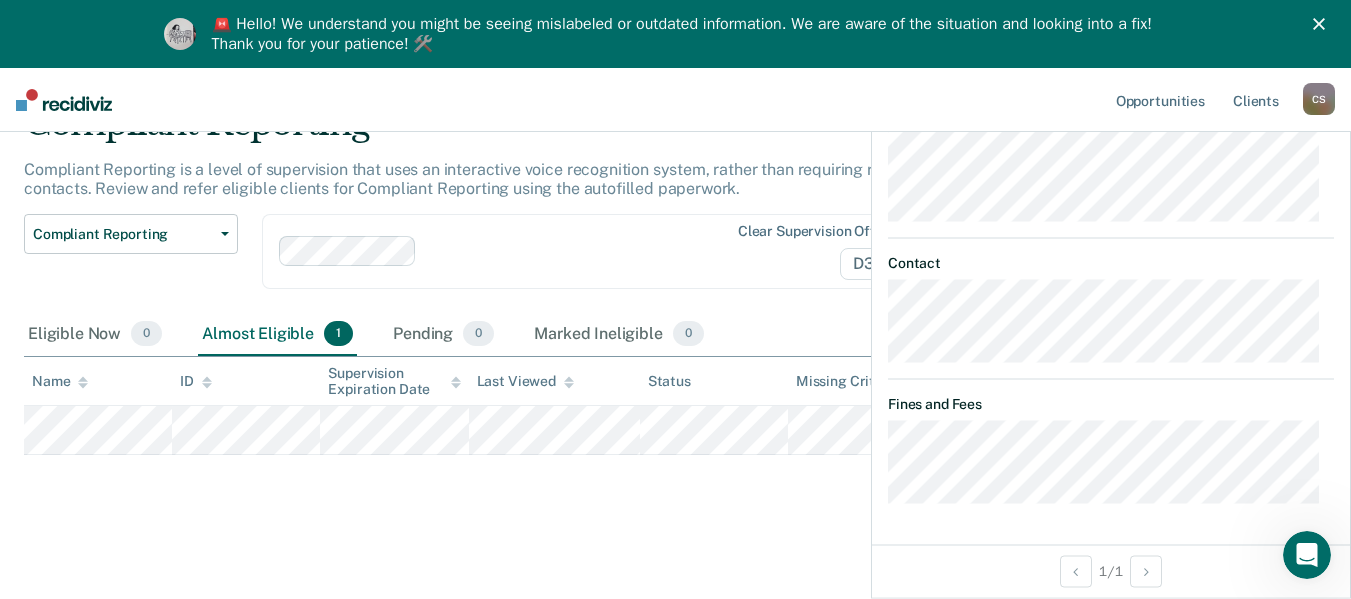scroll, scrollTop: 131, scrollLeft: 0, axis: vertical 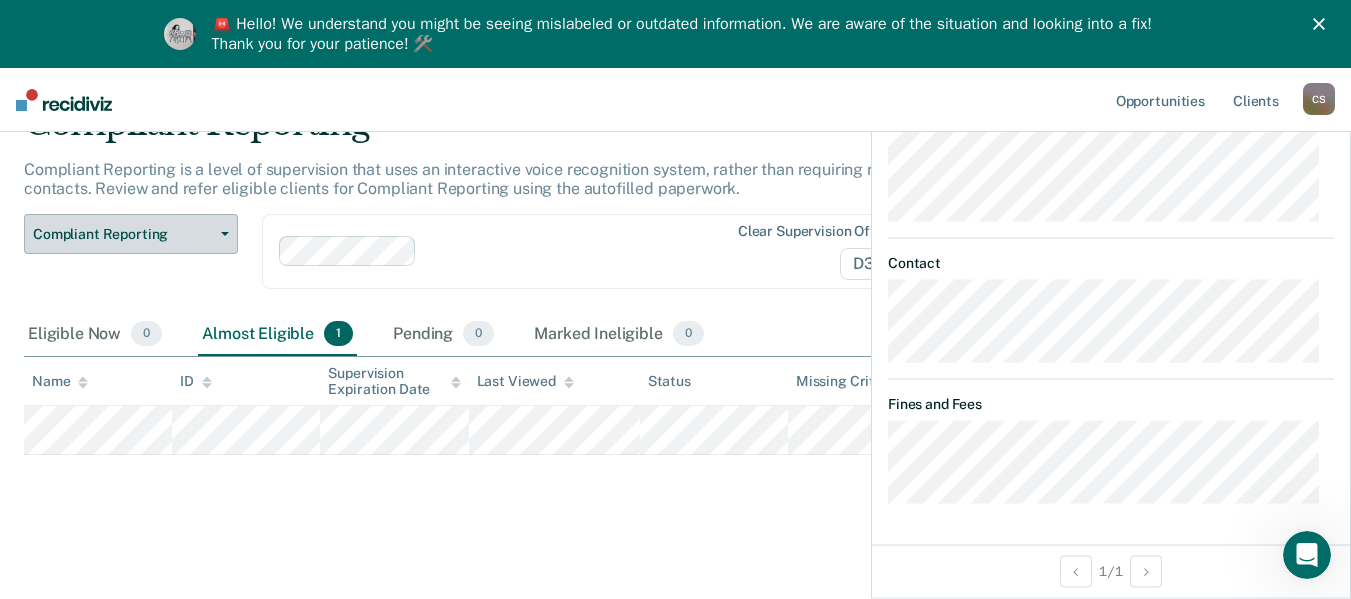 click on "Compliant Reporting" at bounding box center [131, 234] 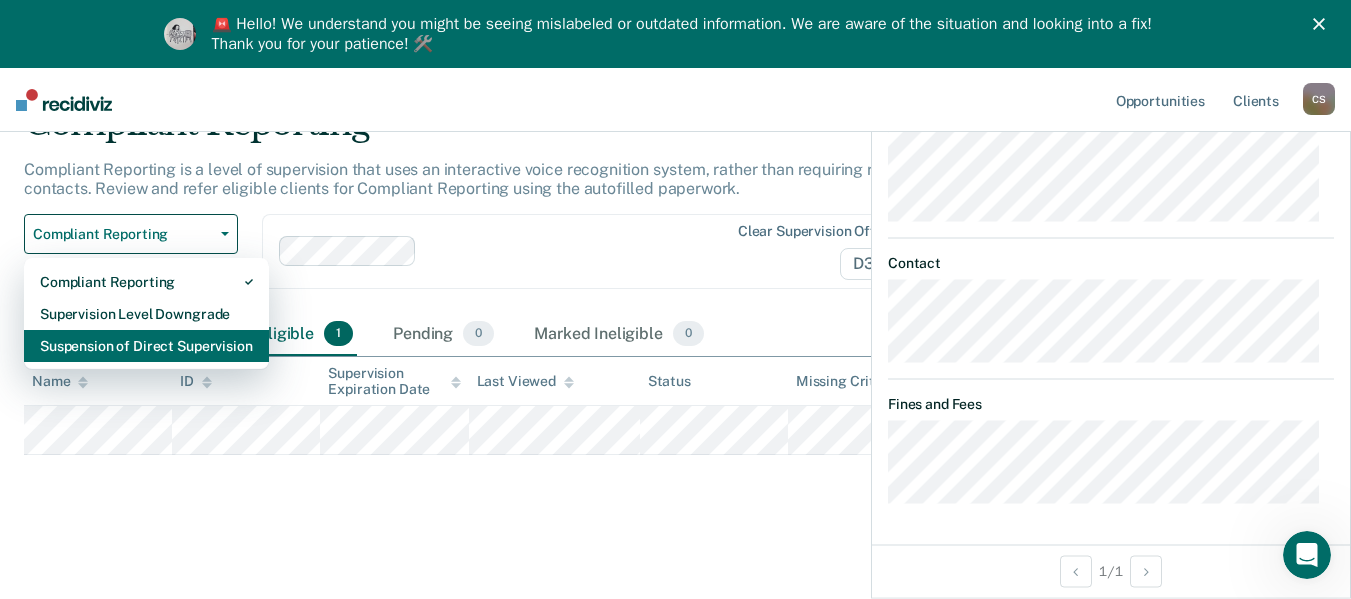 click on "Suspension of Direct Supervision" at bounding box center [146, 346] 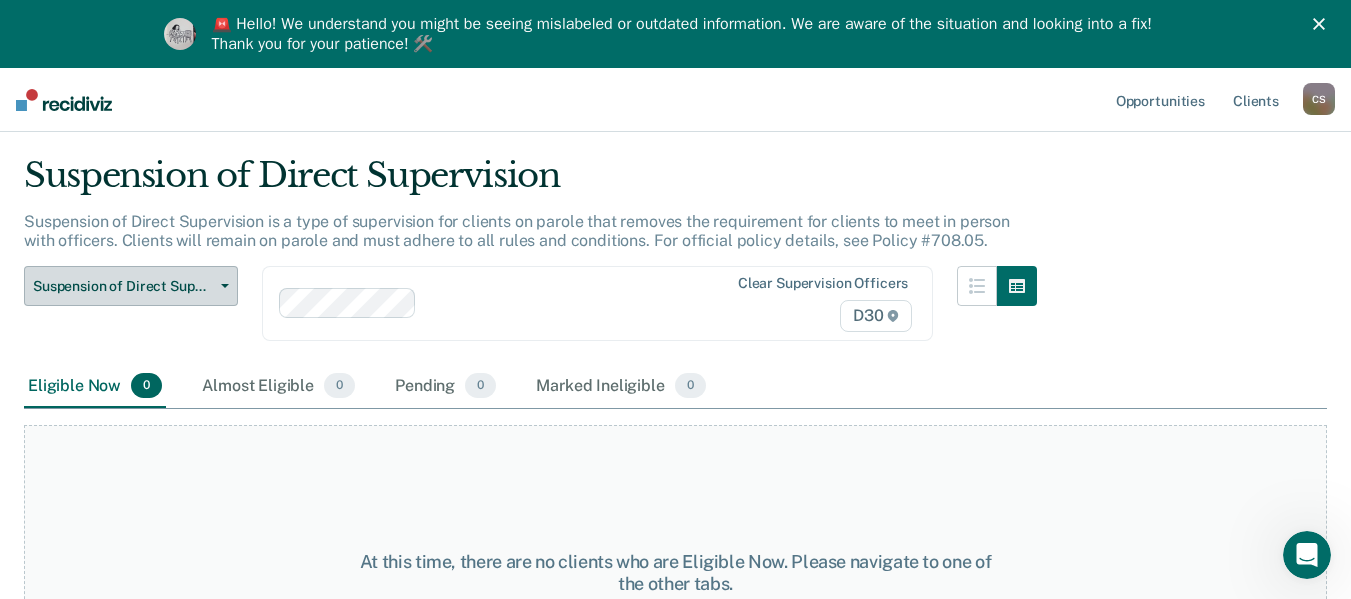 scroll, scrollTop: 100, scrollLeft: 0, axis: vertical 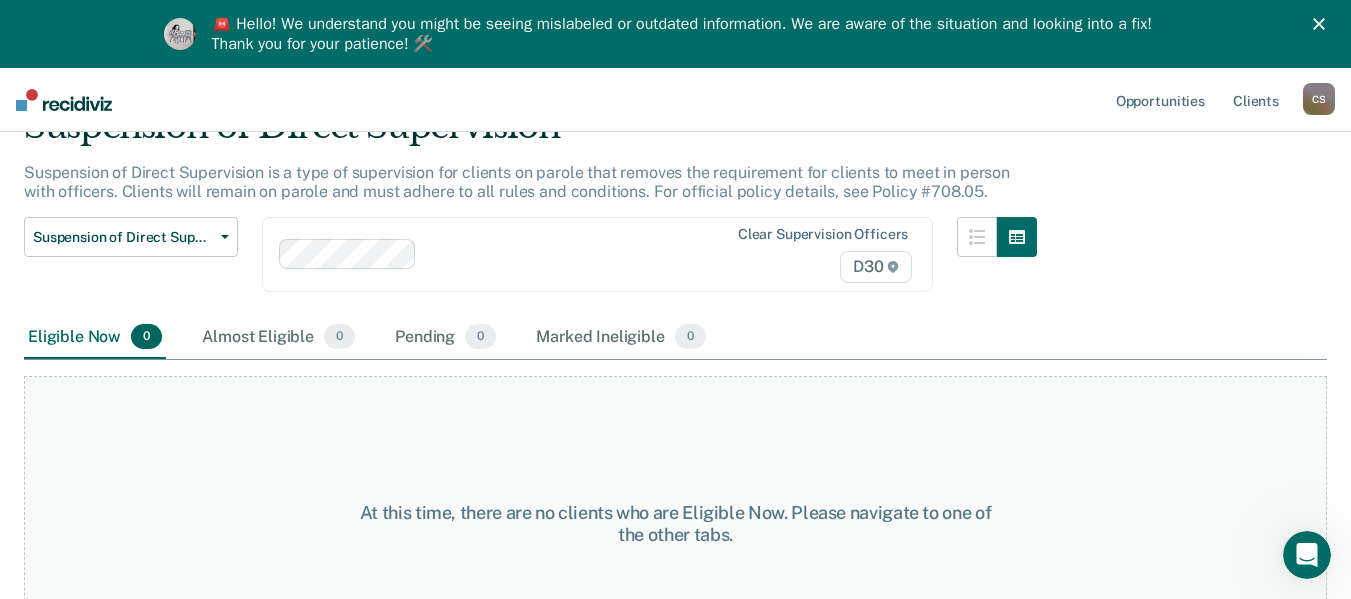 click on "At this time, there are no clients who are Eligible Now. Please navigate to one of the other tabs." at bounding box center [675, 515] 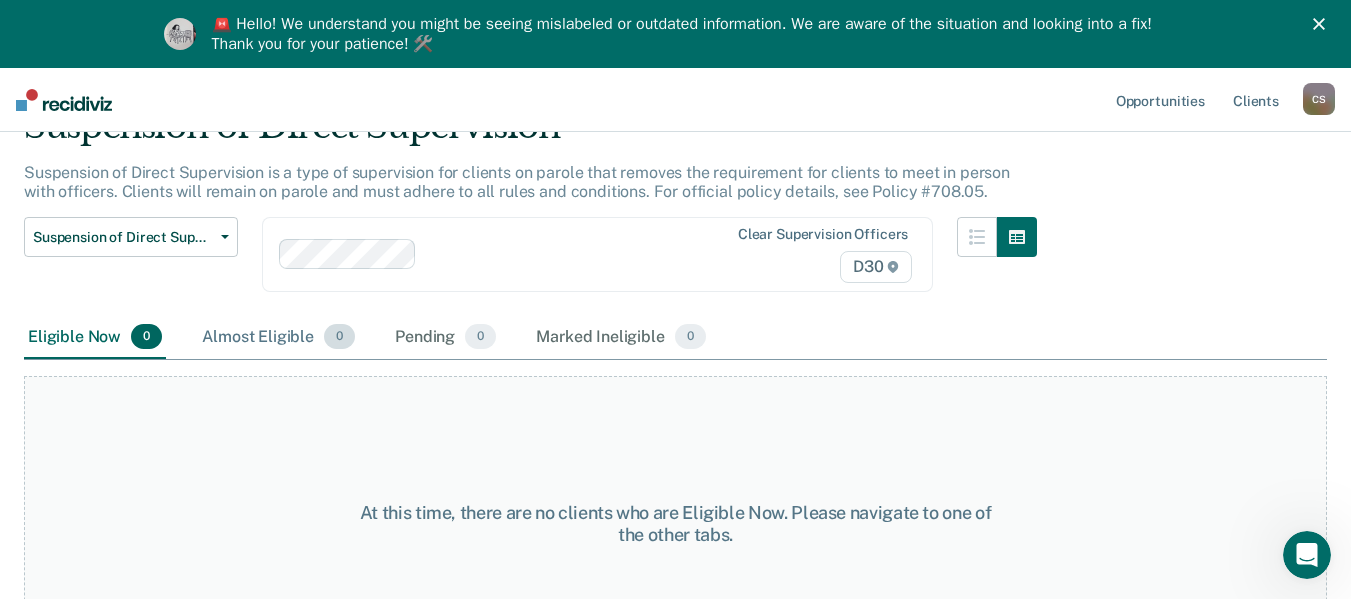 click on "Almost Eligible 0" at bounding box center (278, 338) 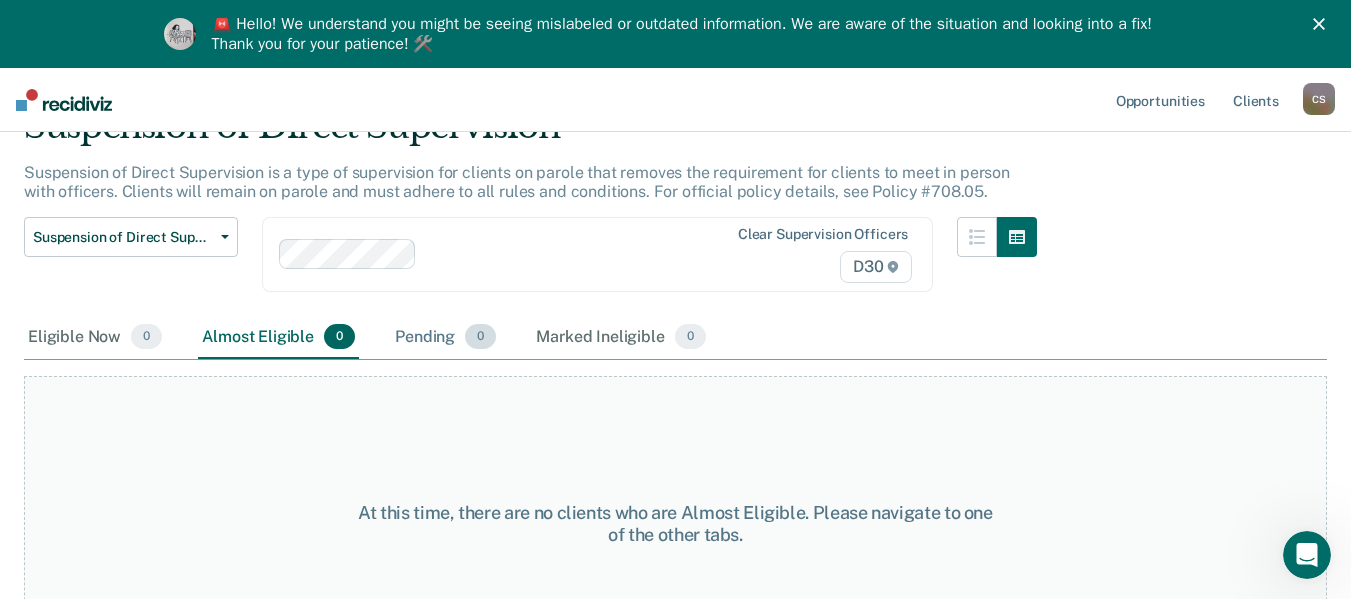 drag, startPoint x: 416, startPoint y: 339, endPoint x: 426, endPoint y: 341, distance: 10.198039 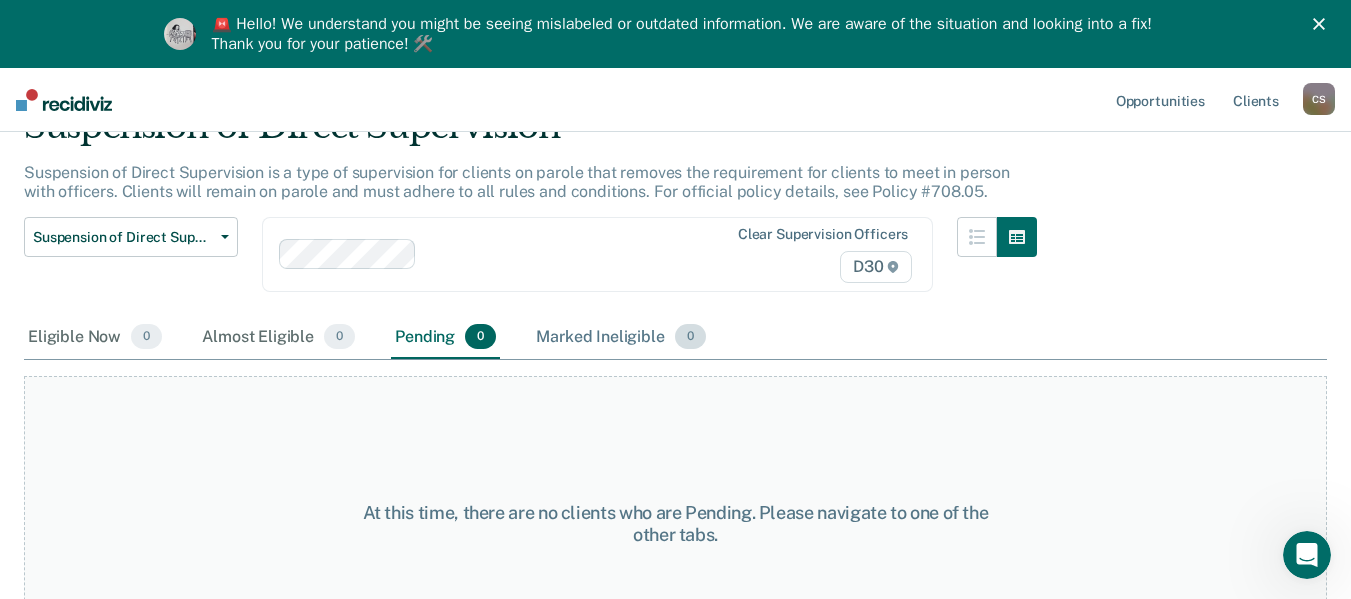 click on "Marked Ineligible 0" at bounding box center [621, 338] 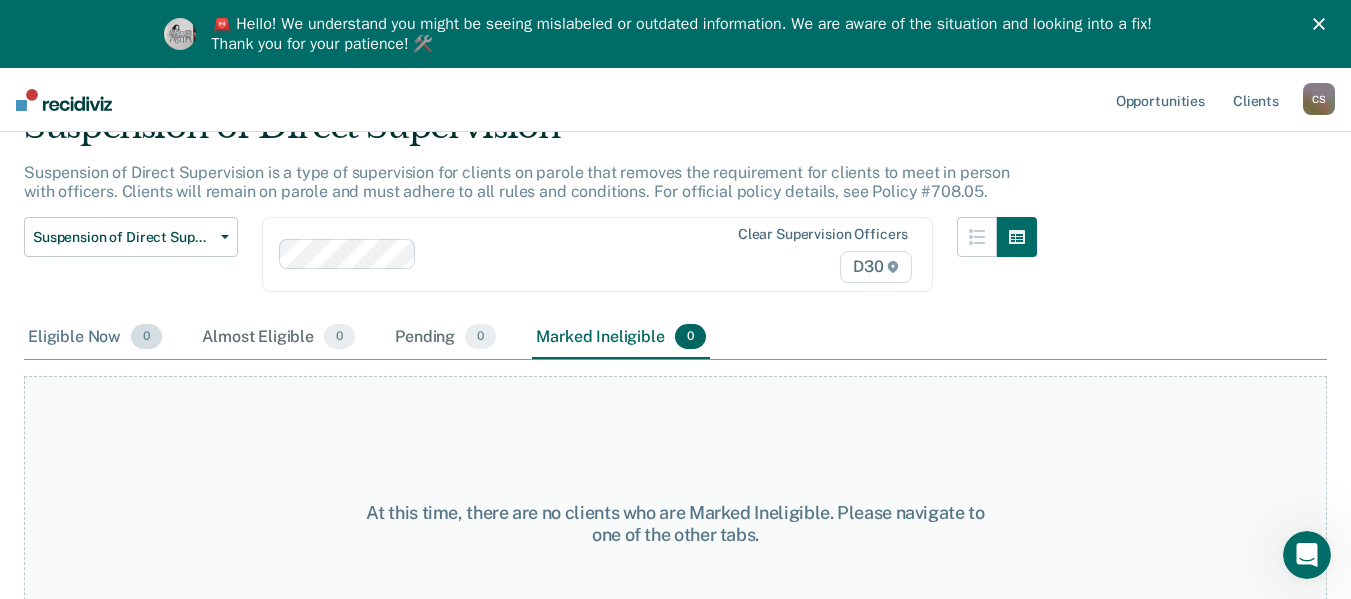 click on "Eligible Now 0" at bounding box center (95, 338) 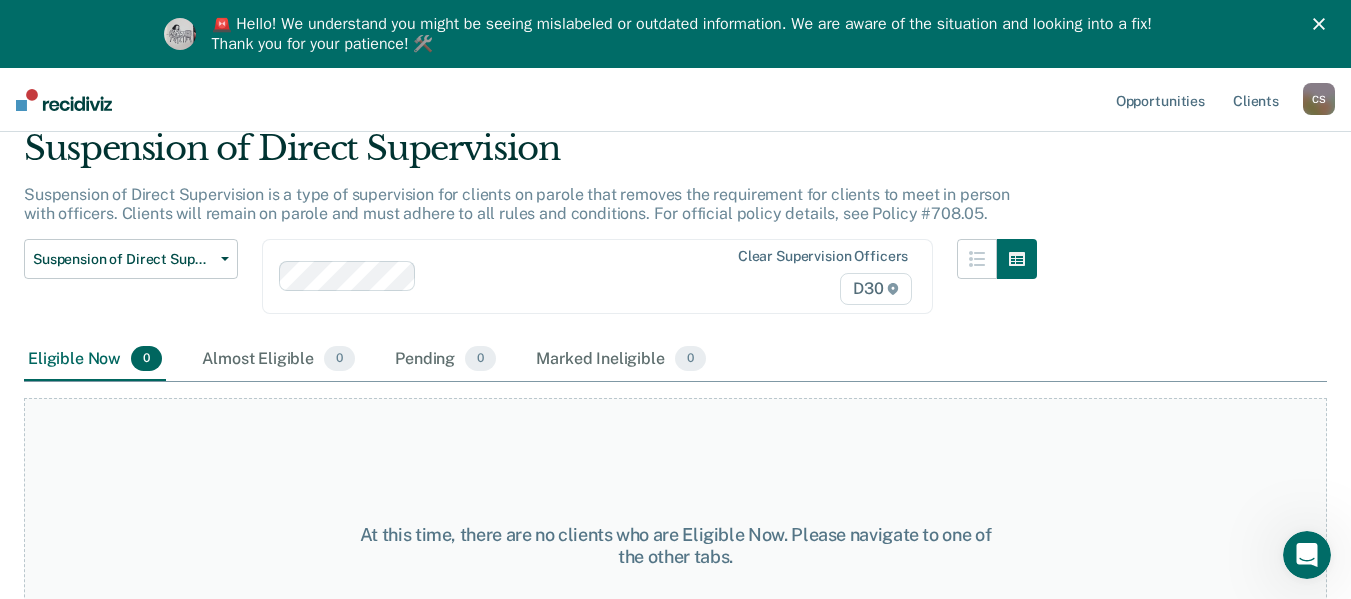 scroll, scrollTop: 0, scrollLeft: 0, axis: both 